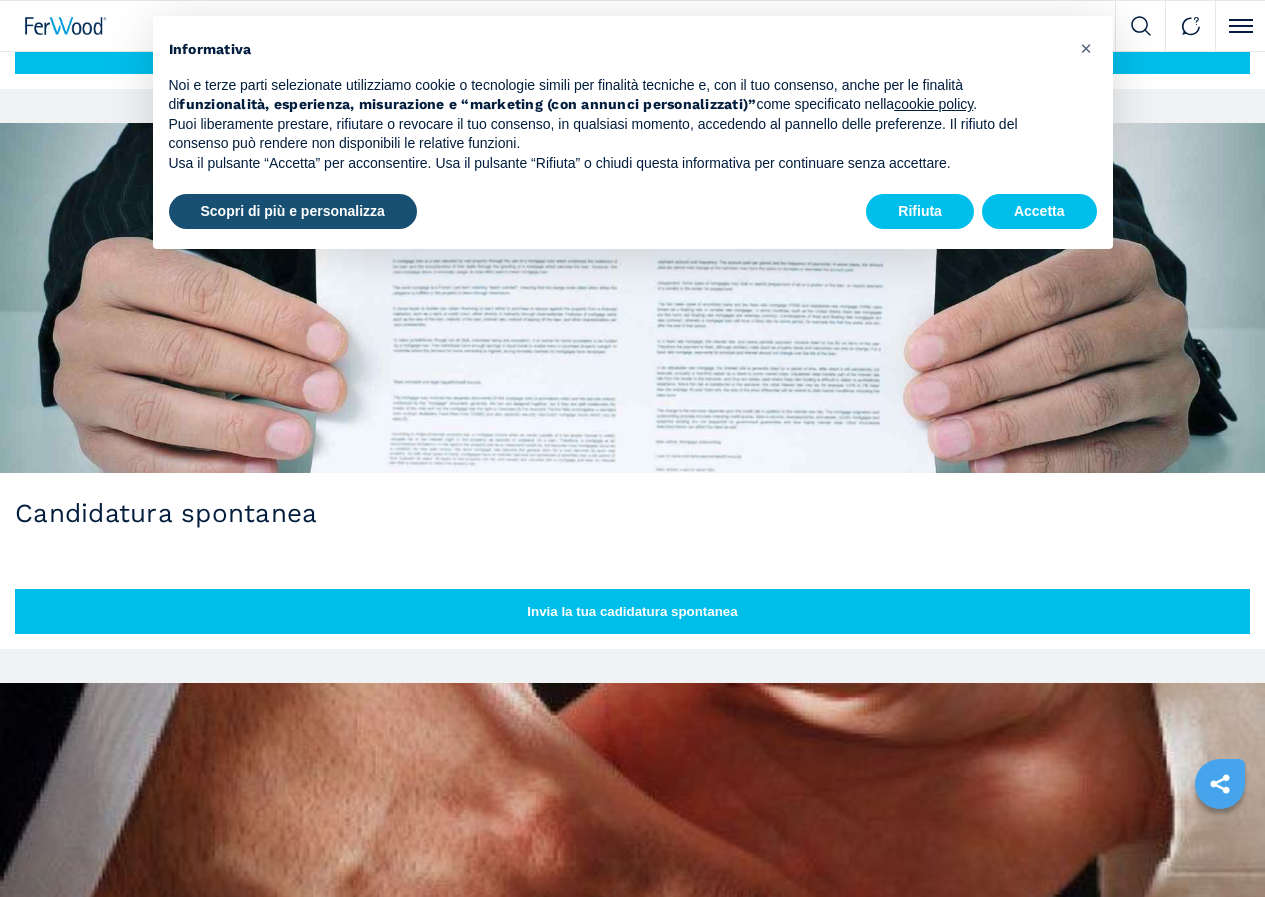 scroll, scrollTop: 700, scrollLeft: 0, axis: vertical 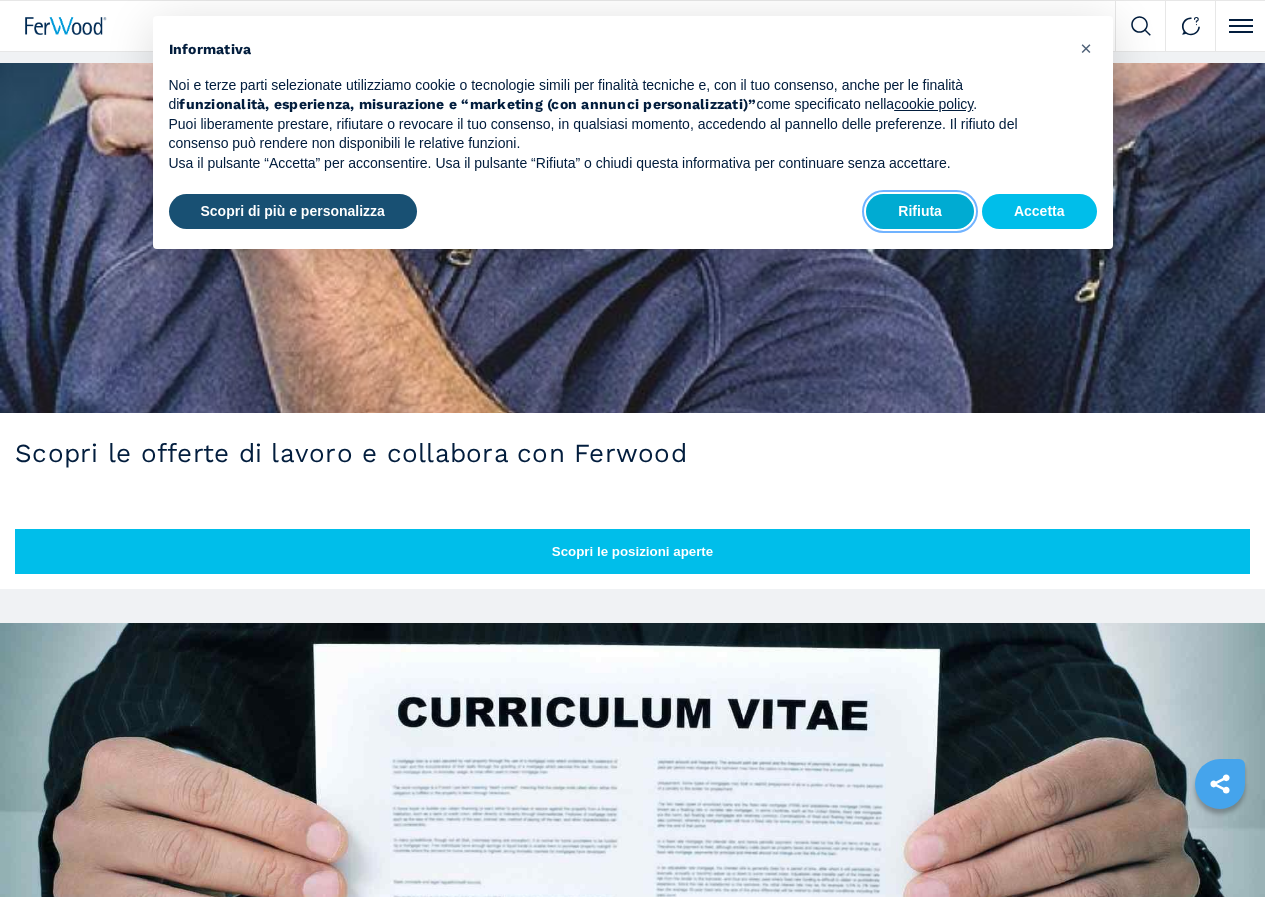 click on "Rifiuta" at bounding box center [920, 212] 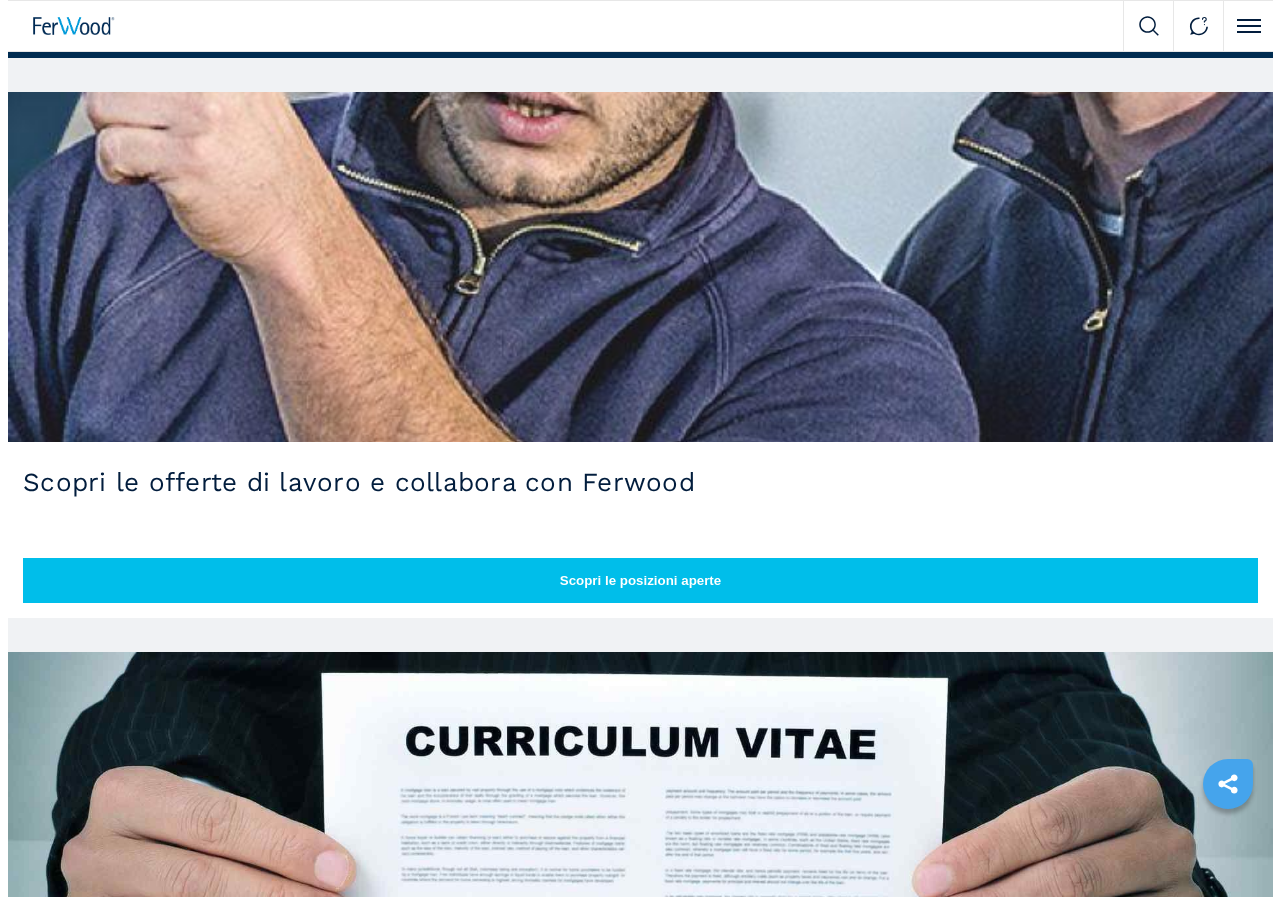 scroll, scrollTop: 0, scrollLeft: 0, axis: both 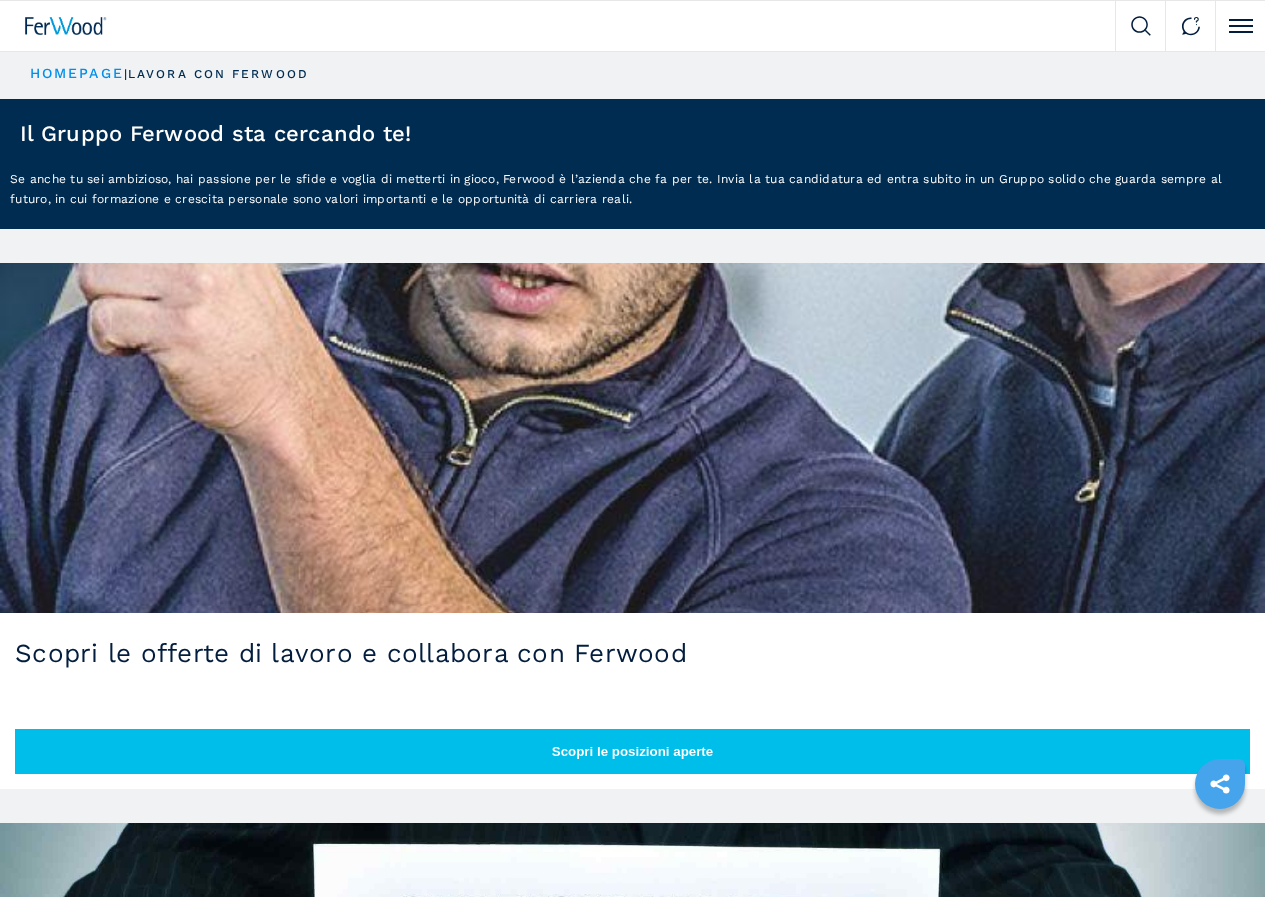 click on "Servizi" at bounding box center [0, 0] 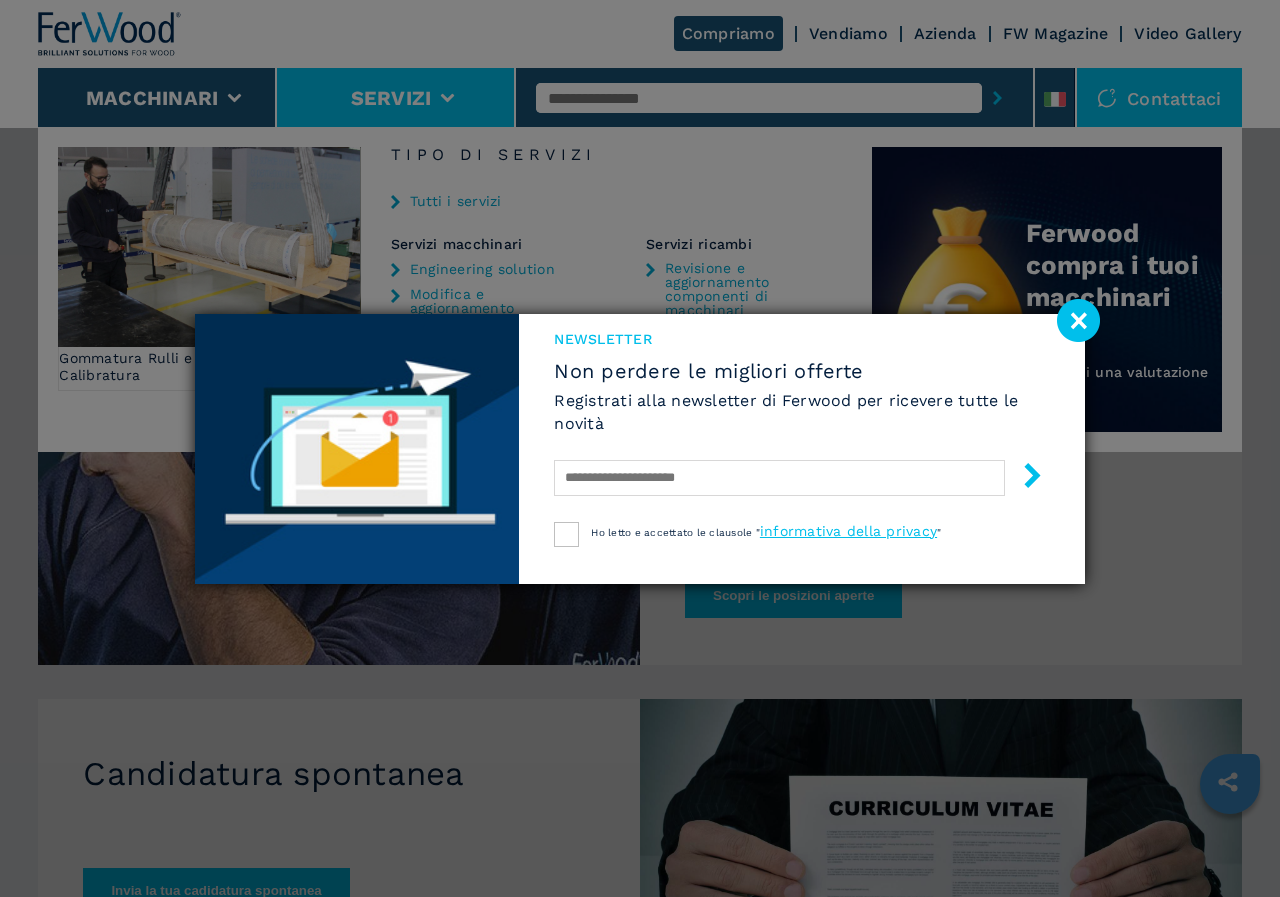 click 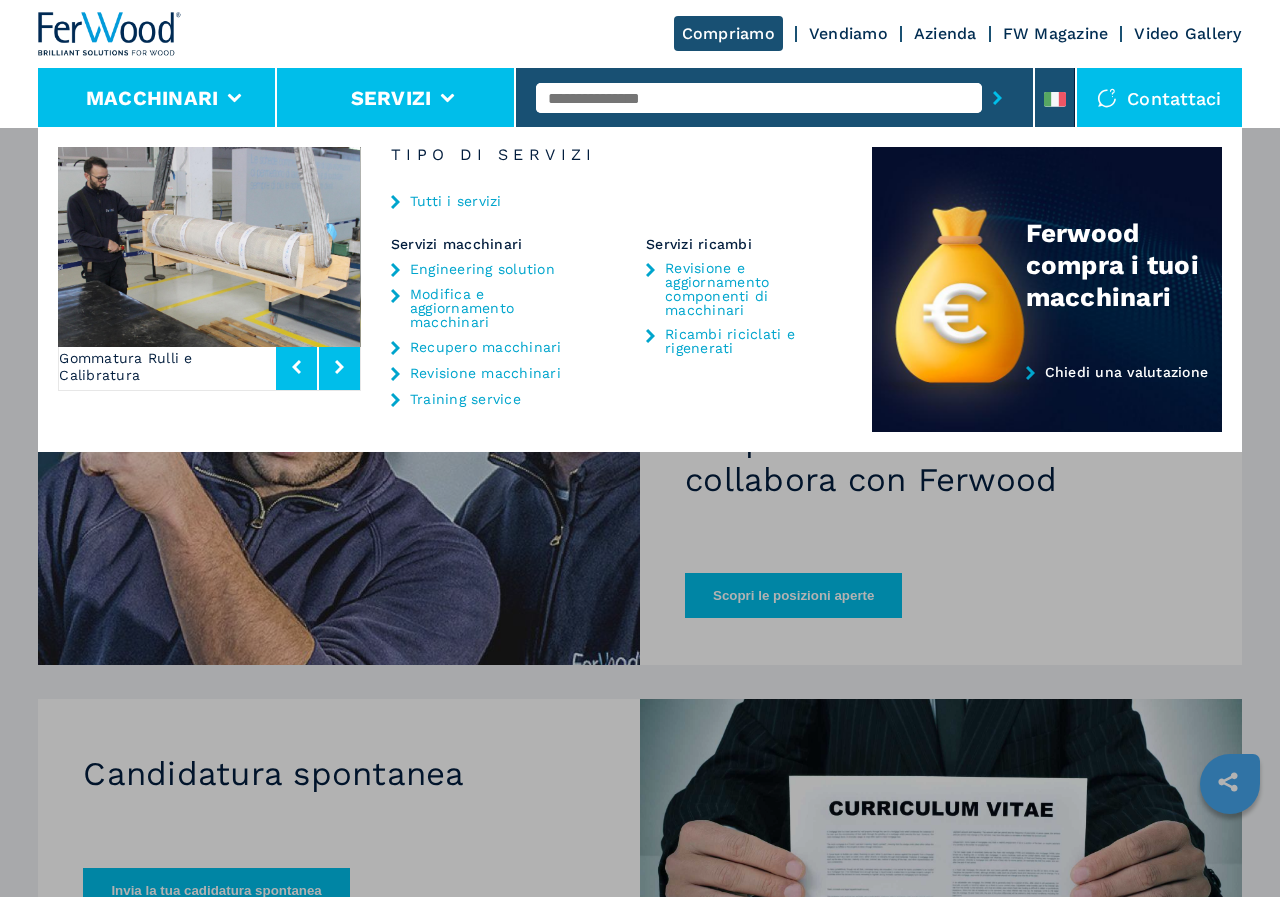 click on "Macchinari" at bounding box center [157, 98] 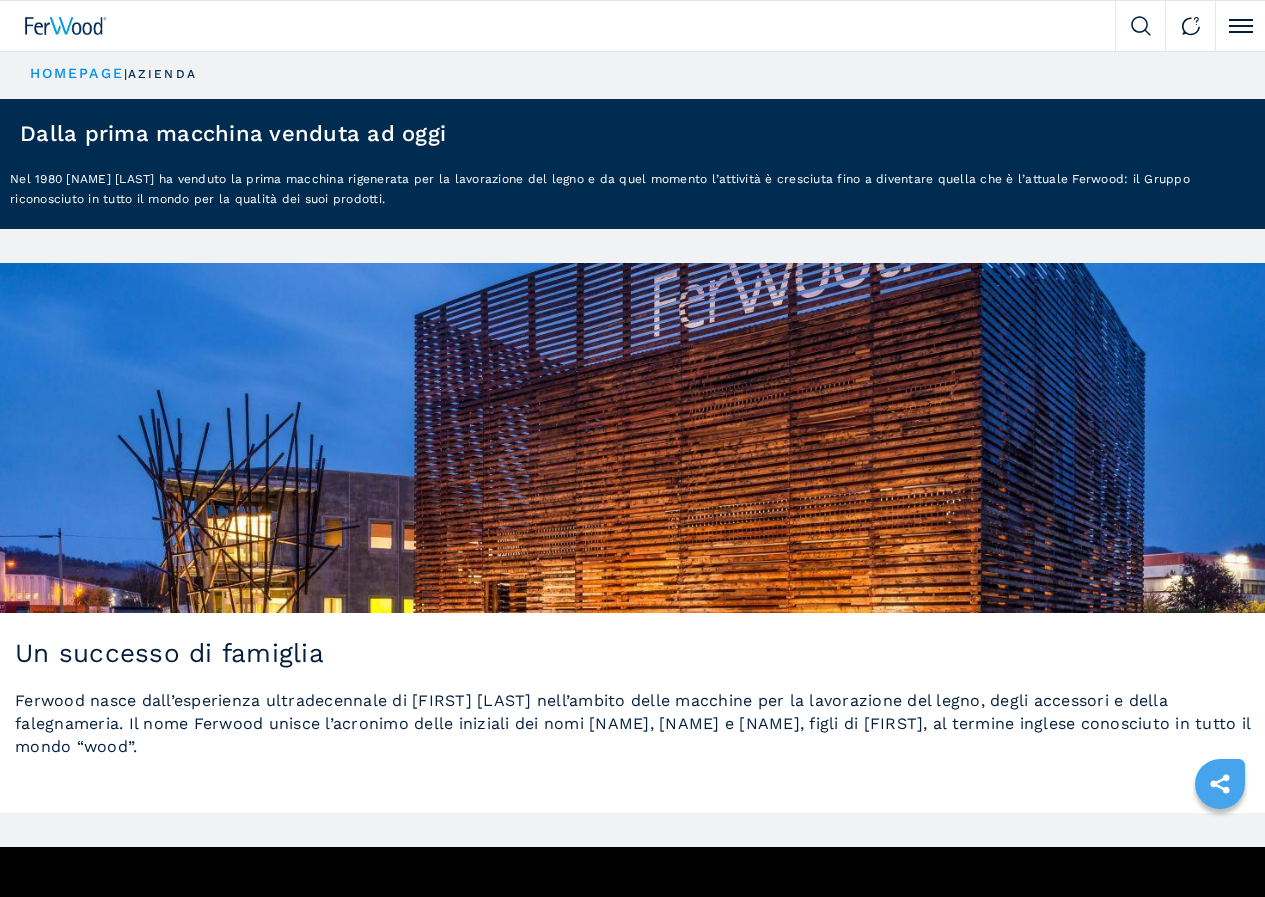 scroll, scrollTop: 0, scrollLeft: 0, axis: both 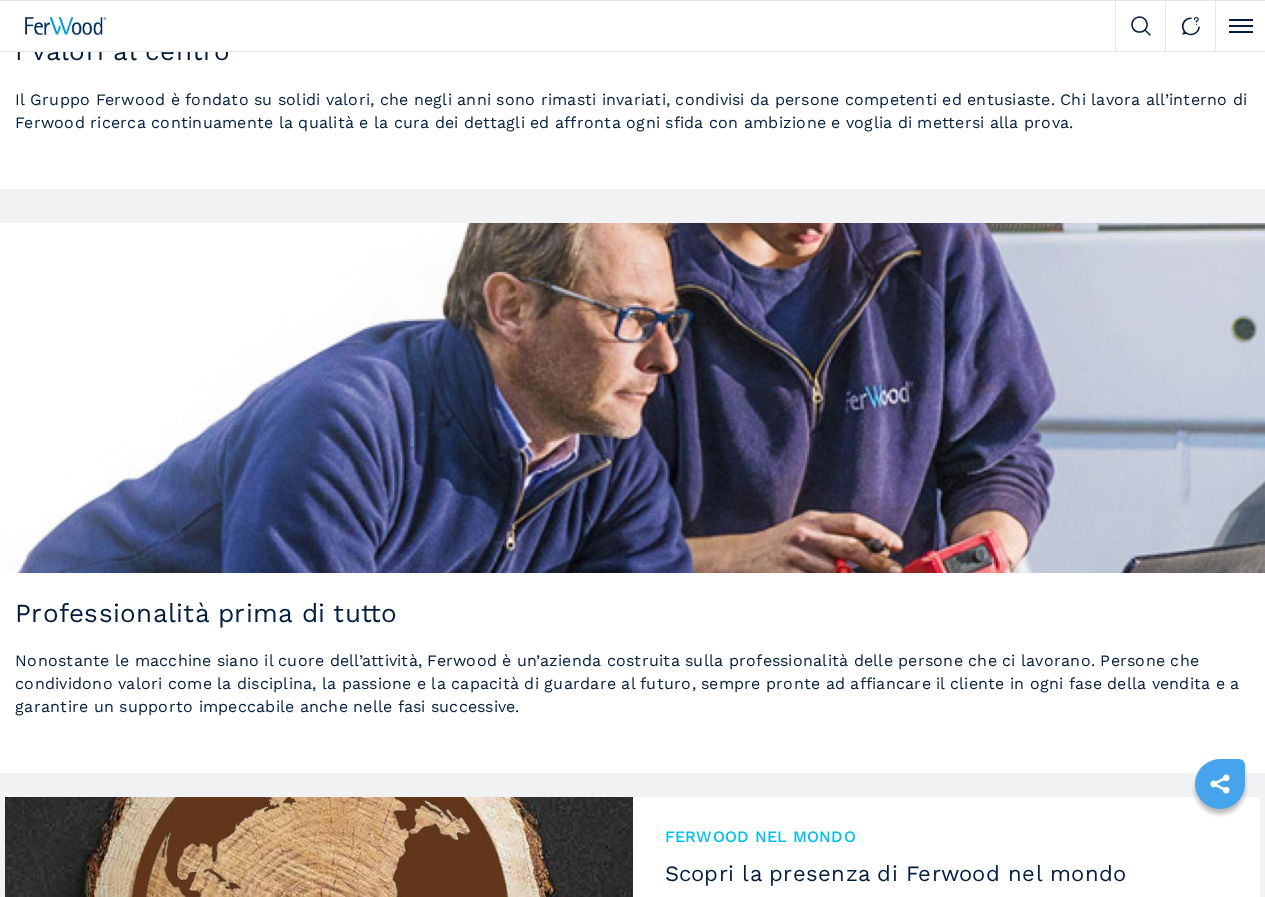 click on "Catalogo Generale" at bounding box center [942, 1388] 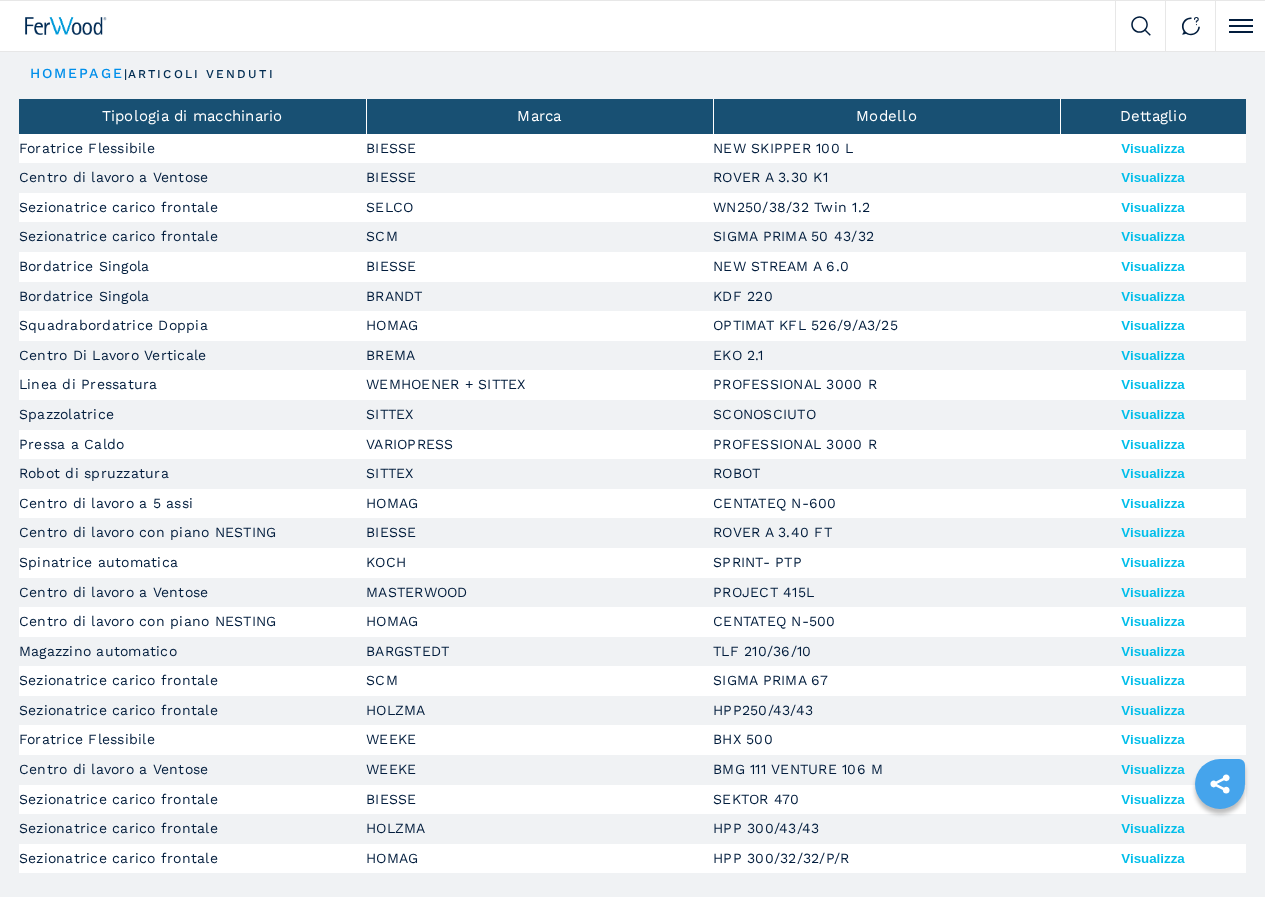 scroll, scrollTop: 0, scrollLeft: 0, axis: both 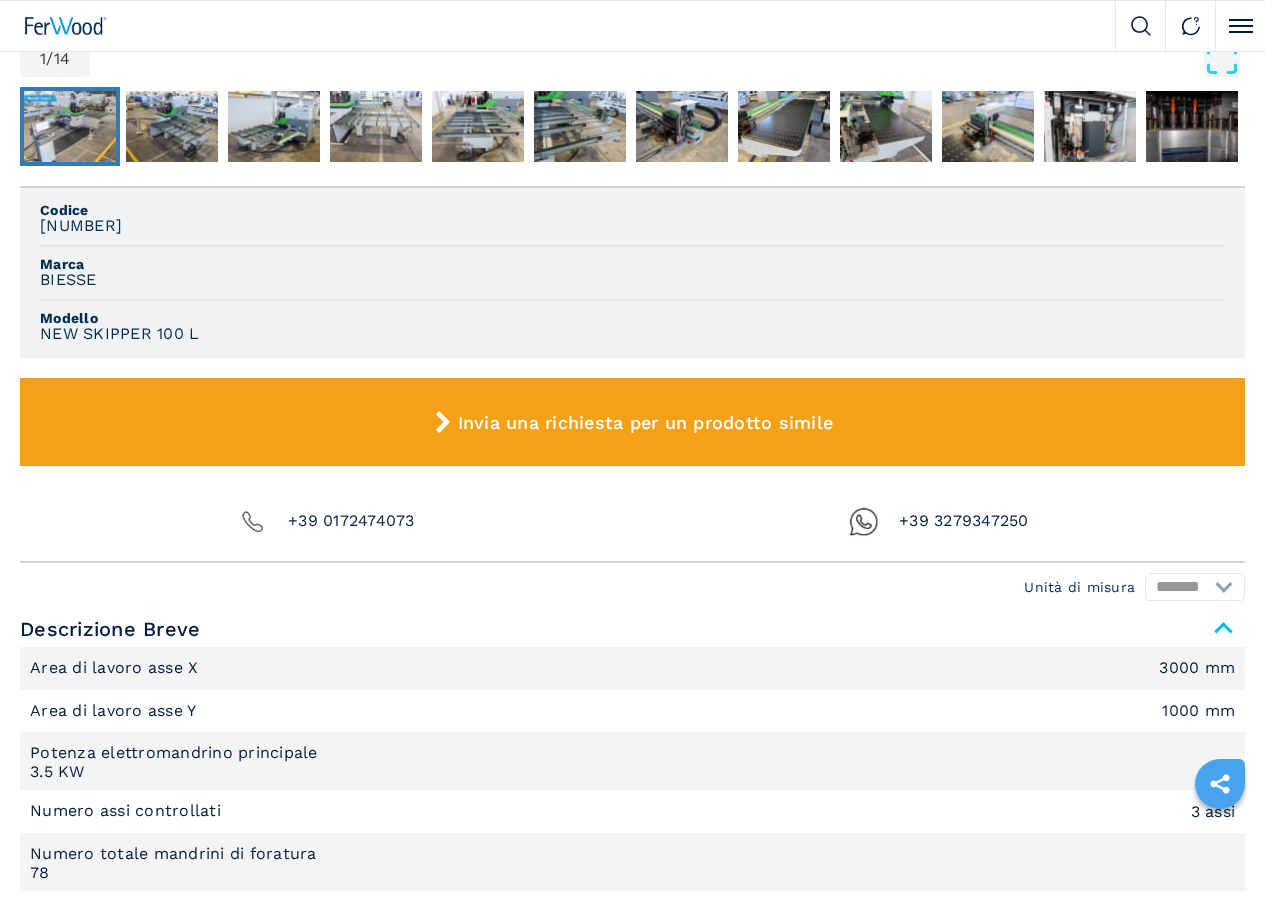 click on "Descrizione Completa" at bounding box center (632, 928) 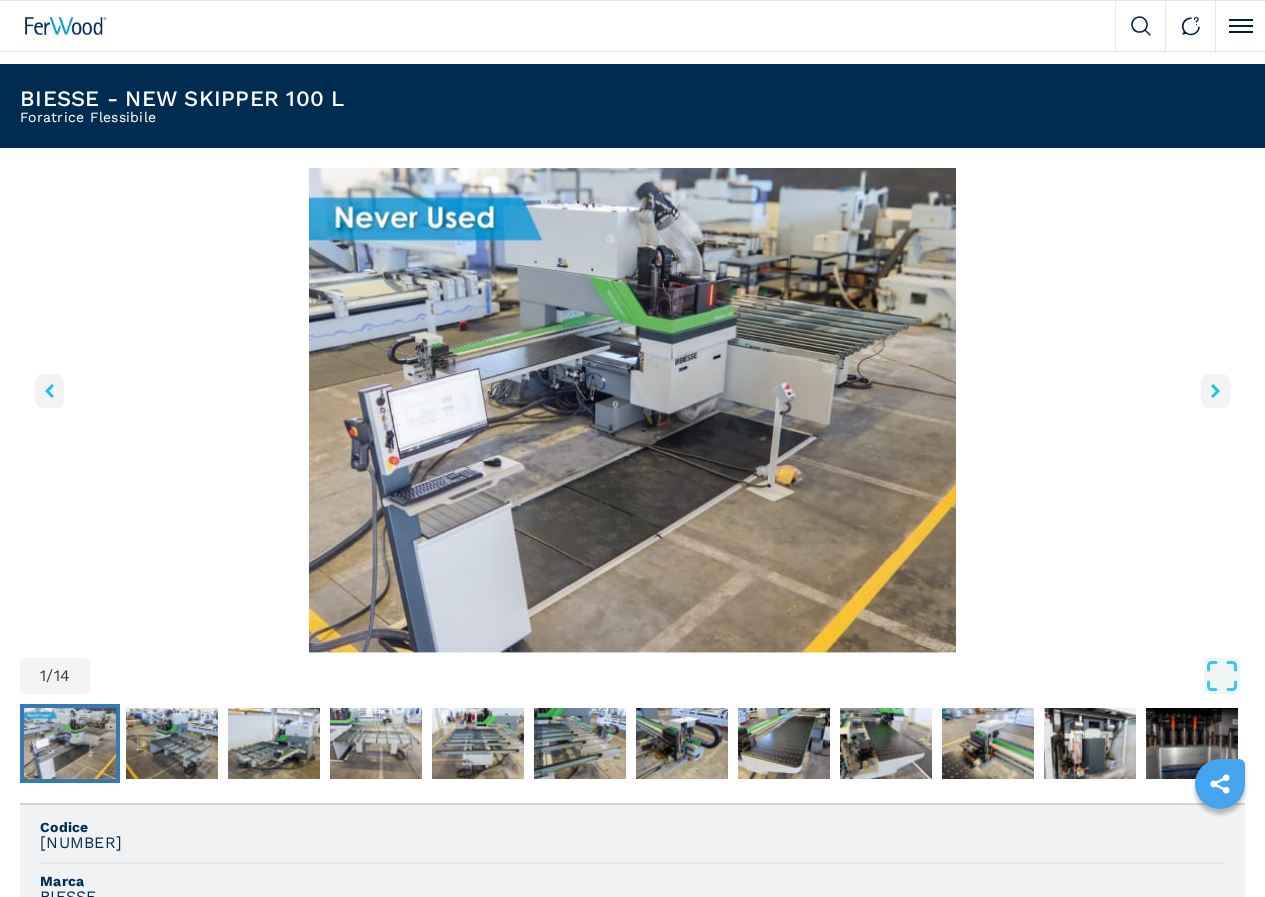 scroll, scrollTop: 500, scrollLeft: 0, axis: vertical 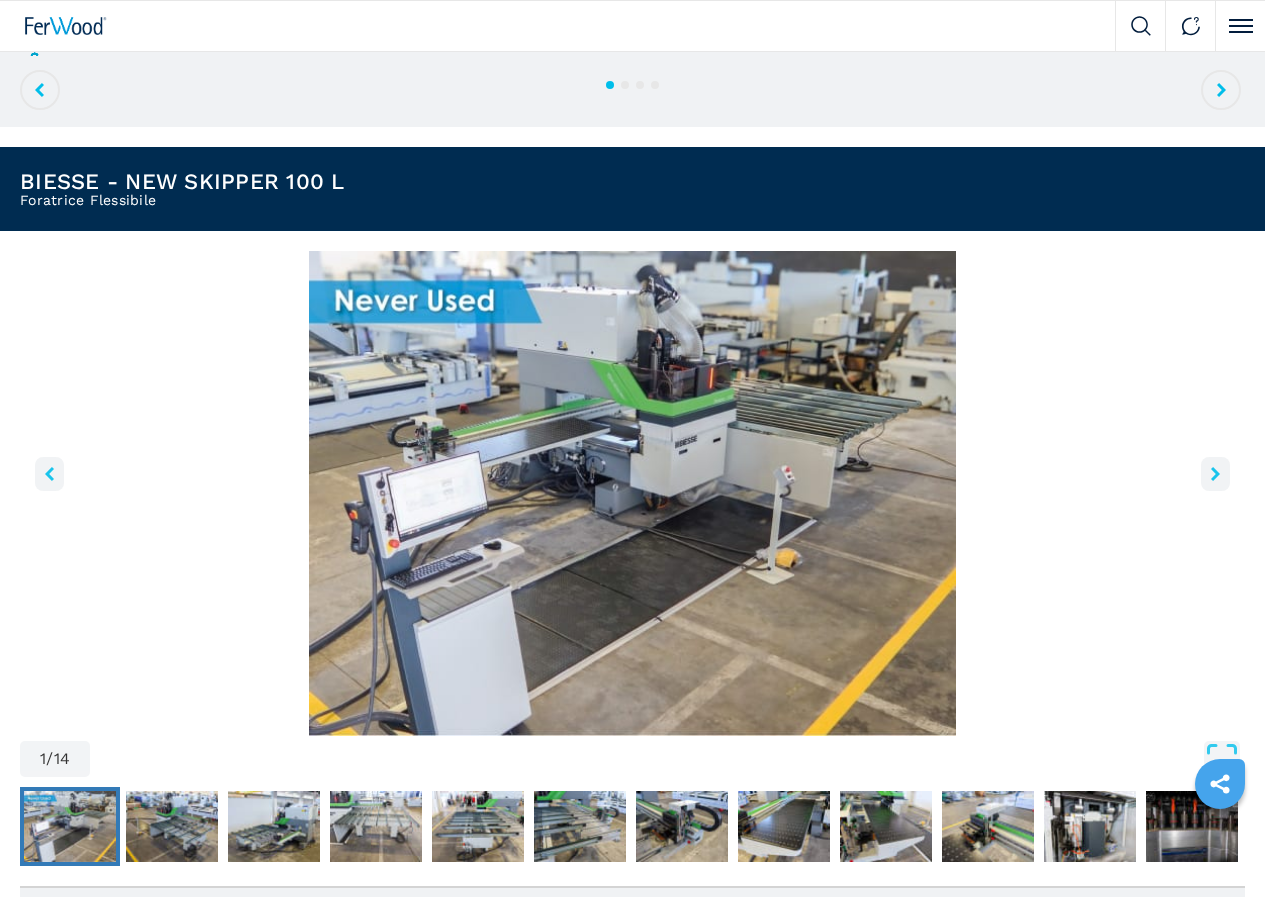 click 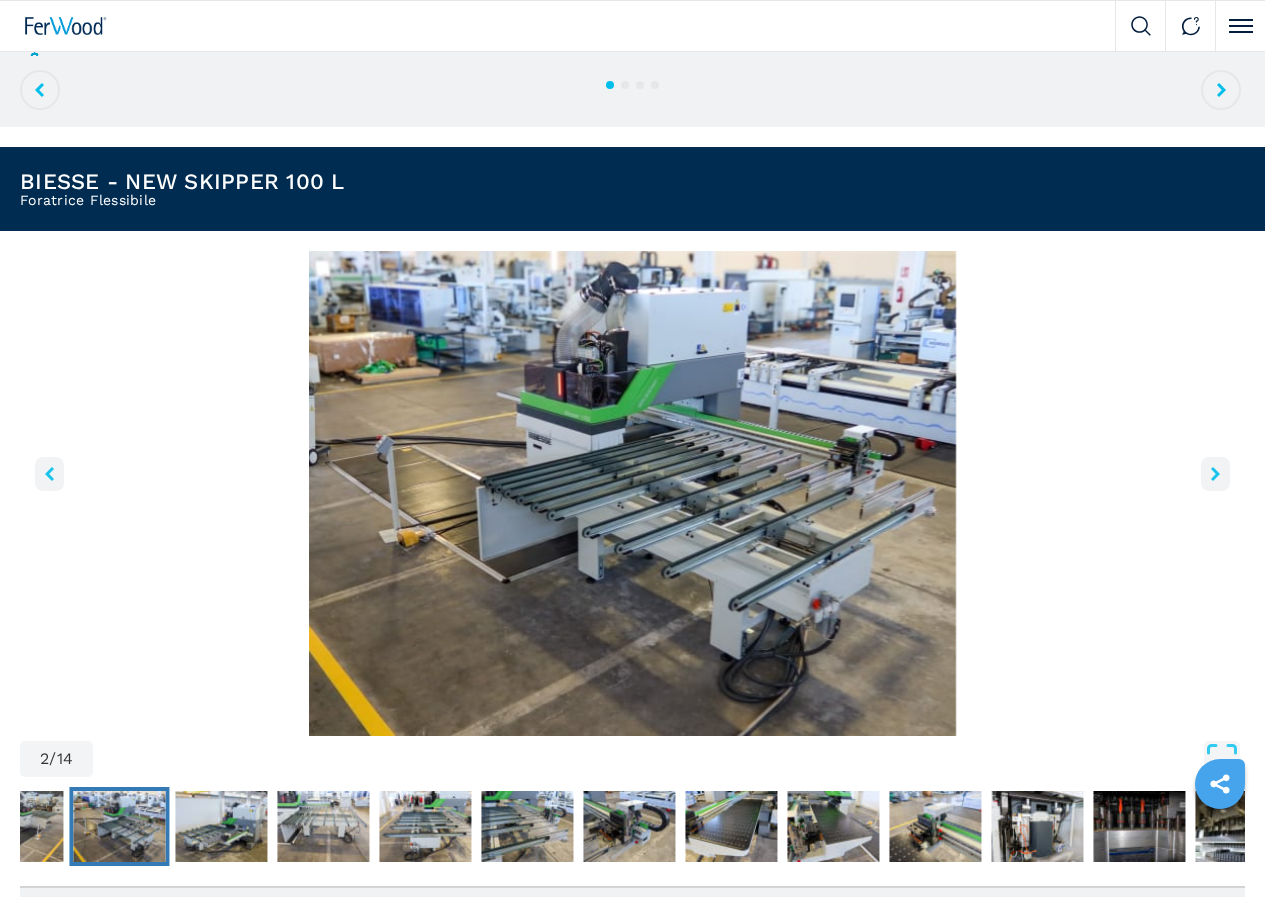 click 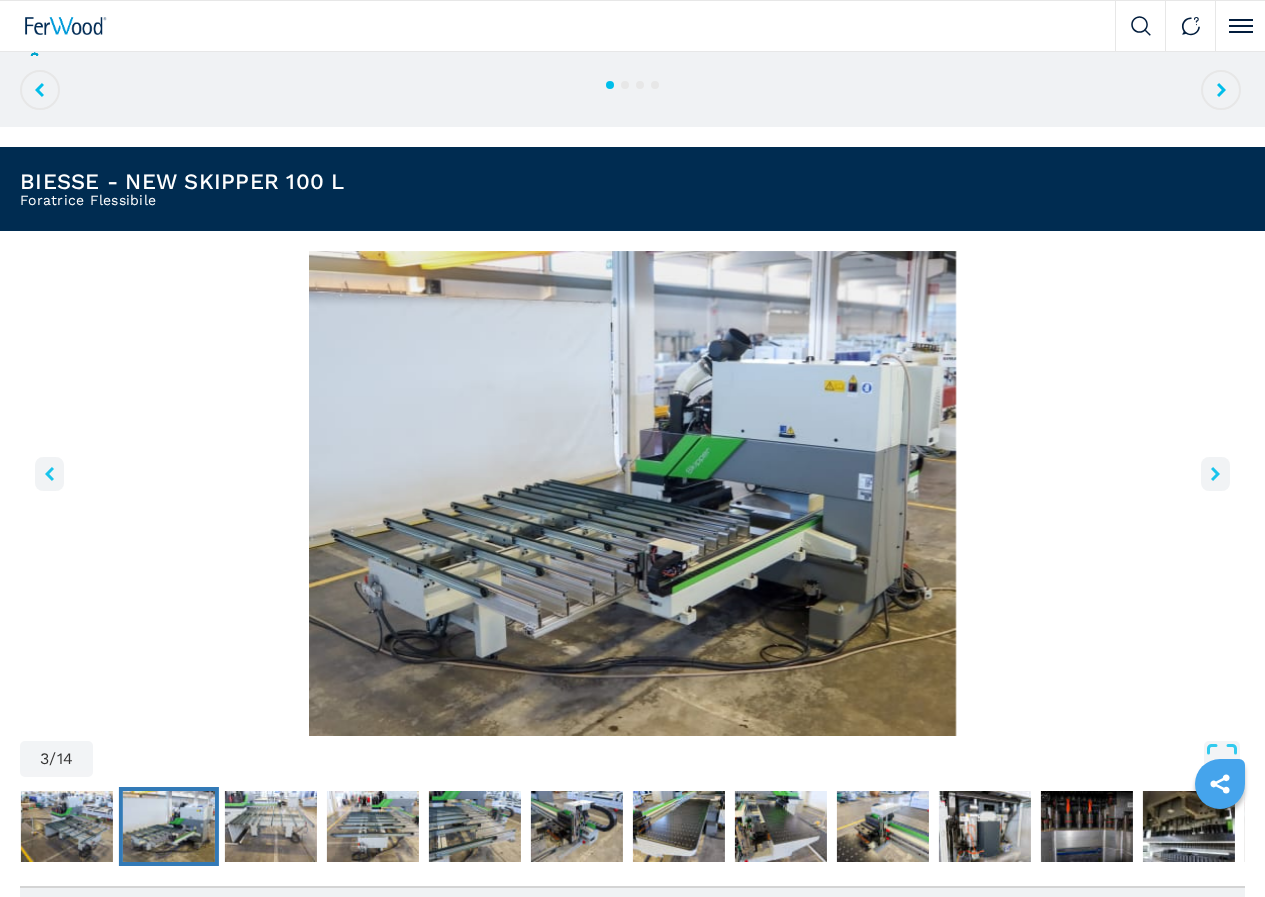 click 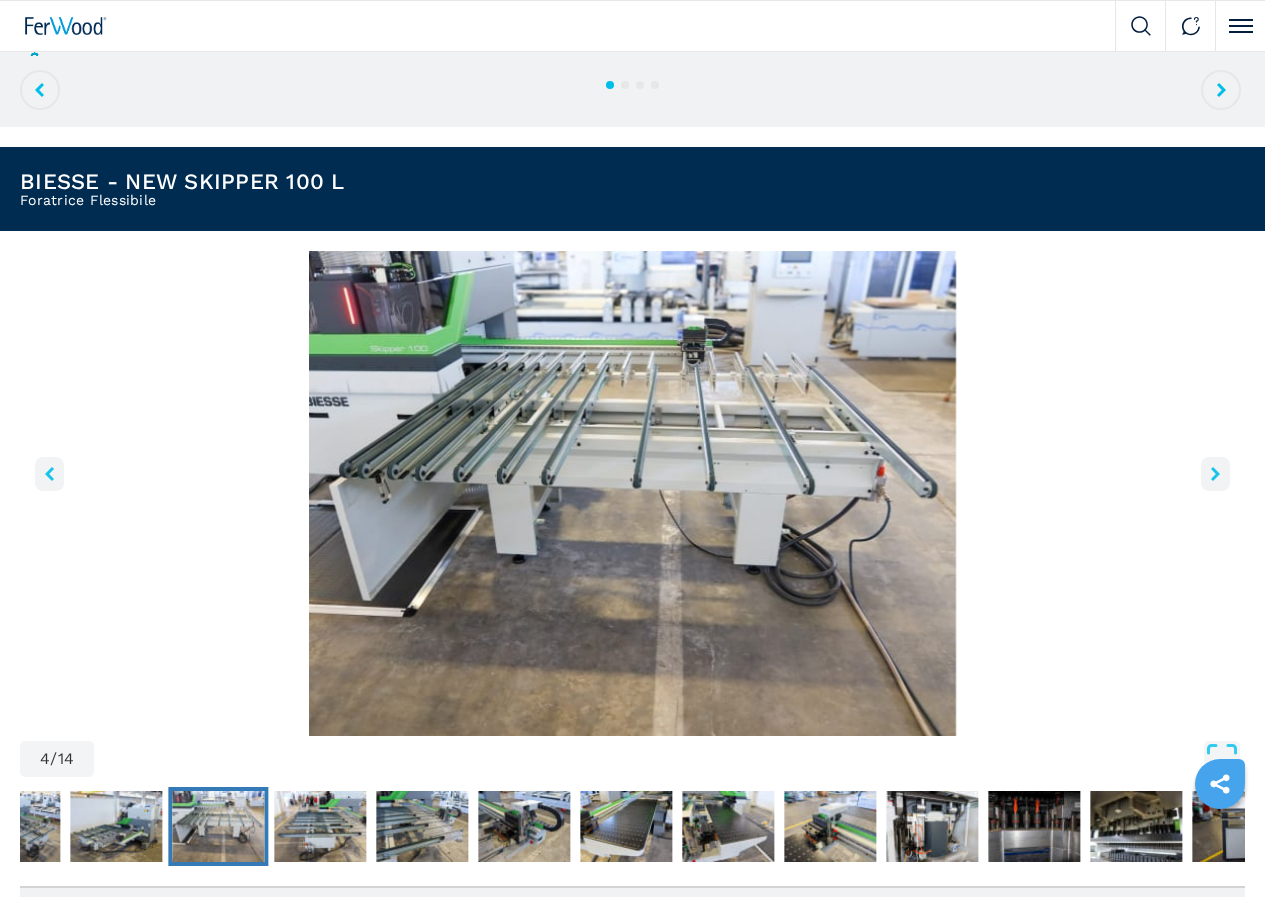 click 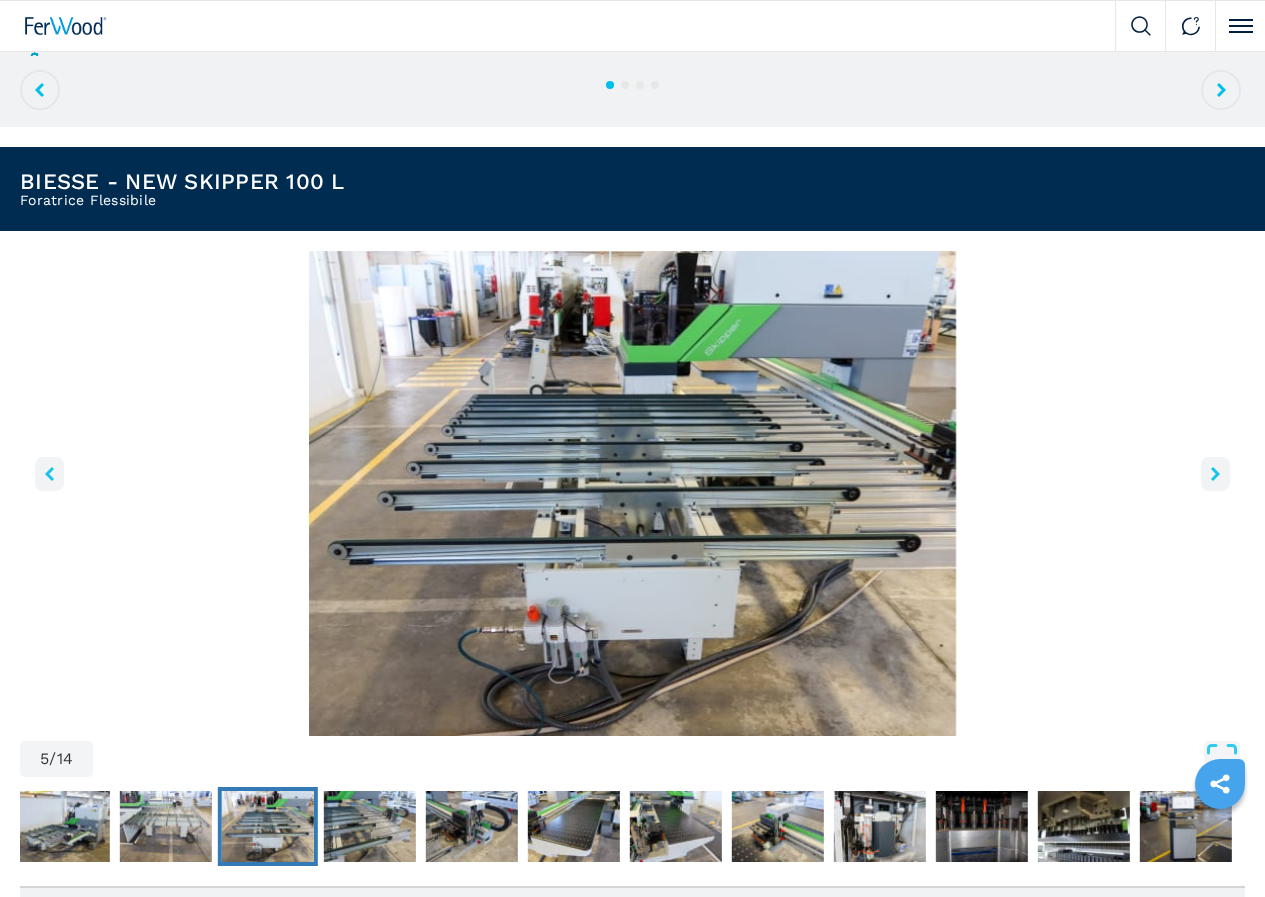 click 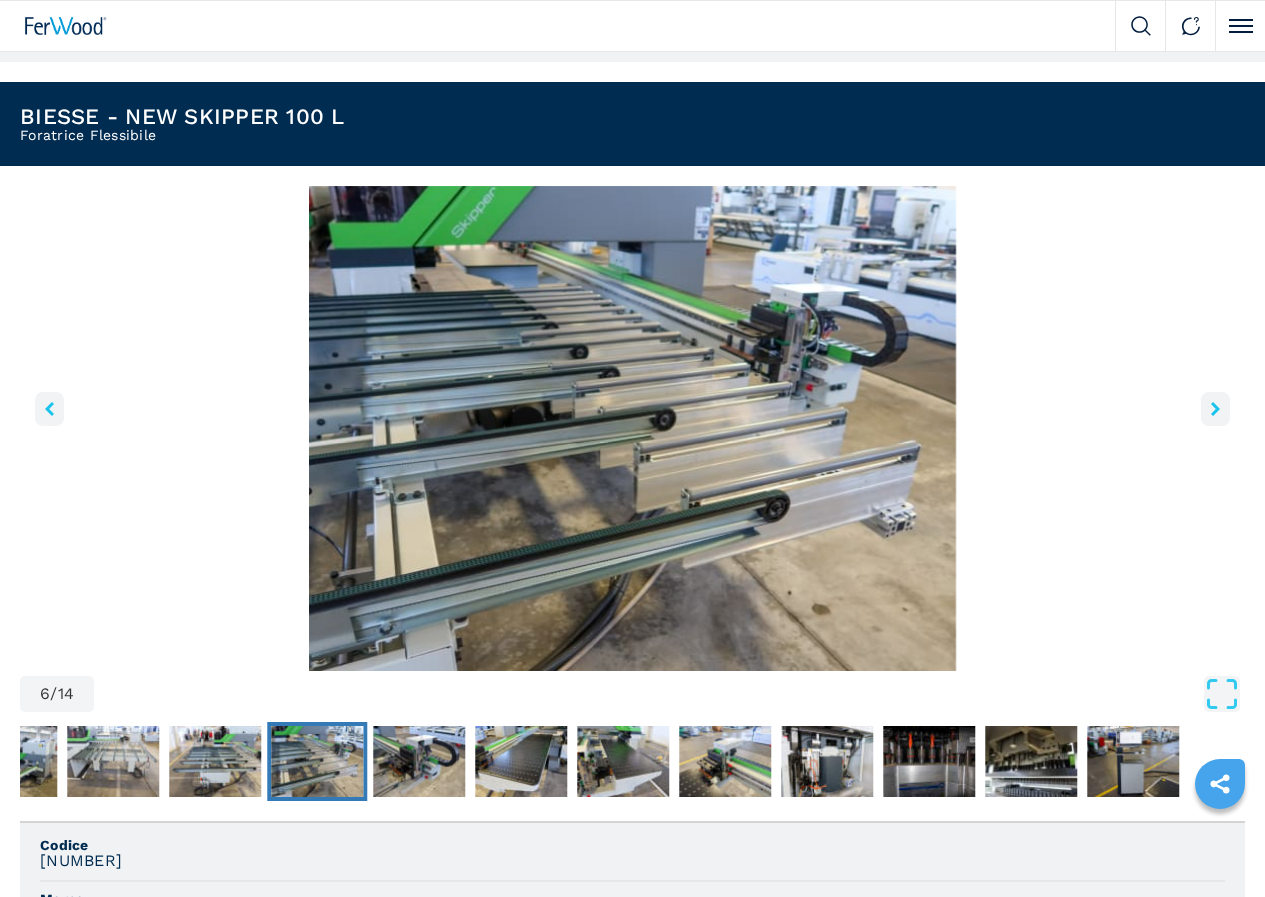 scroll, scrollTop: 600, scrollLeft: 0, axis: vertical 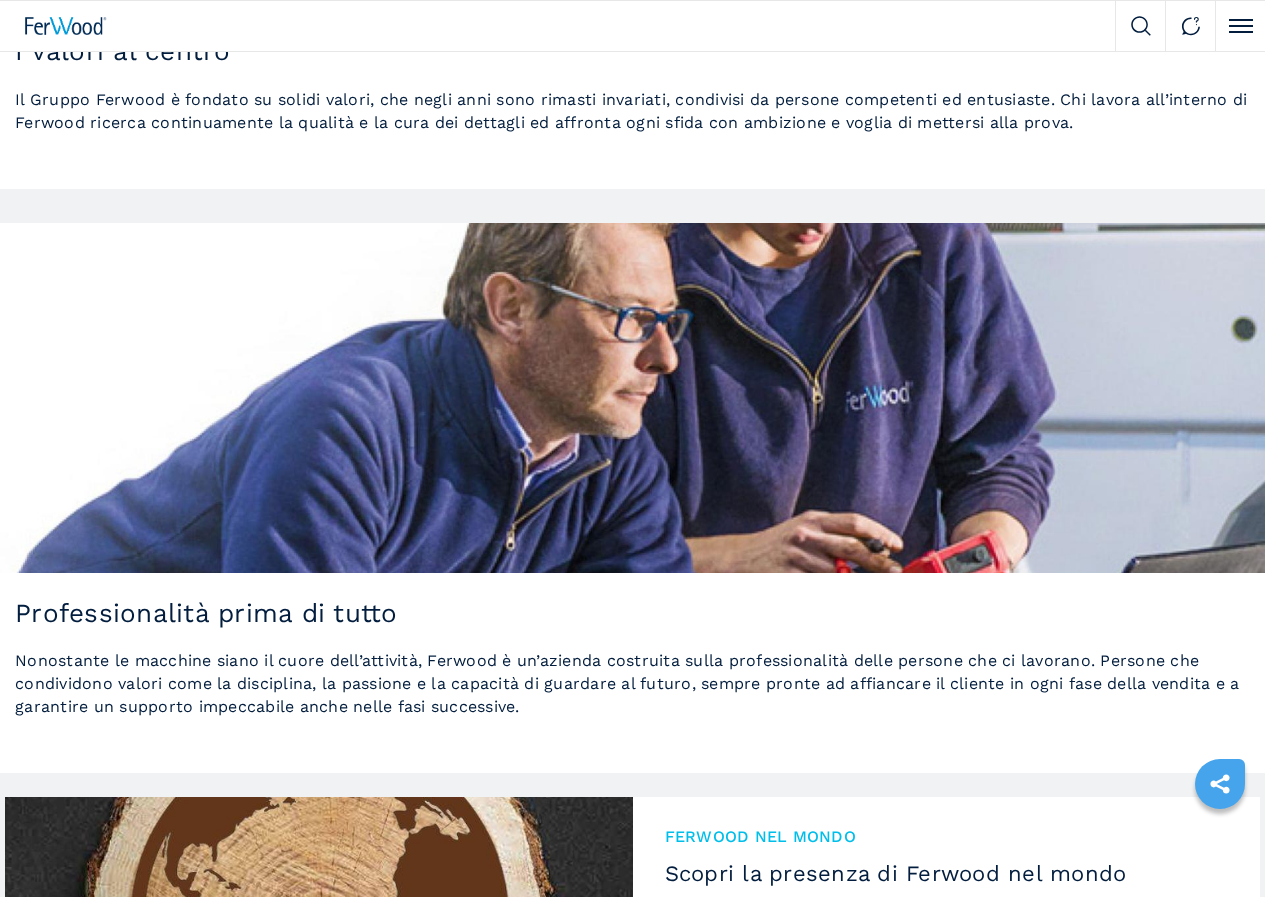 click on "Catalogo Generale" at bounding box center [942, 1388] 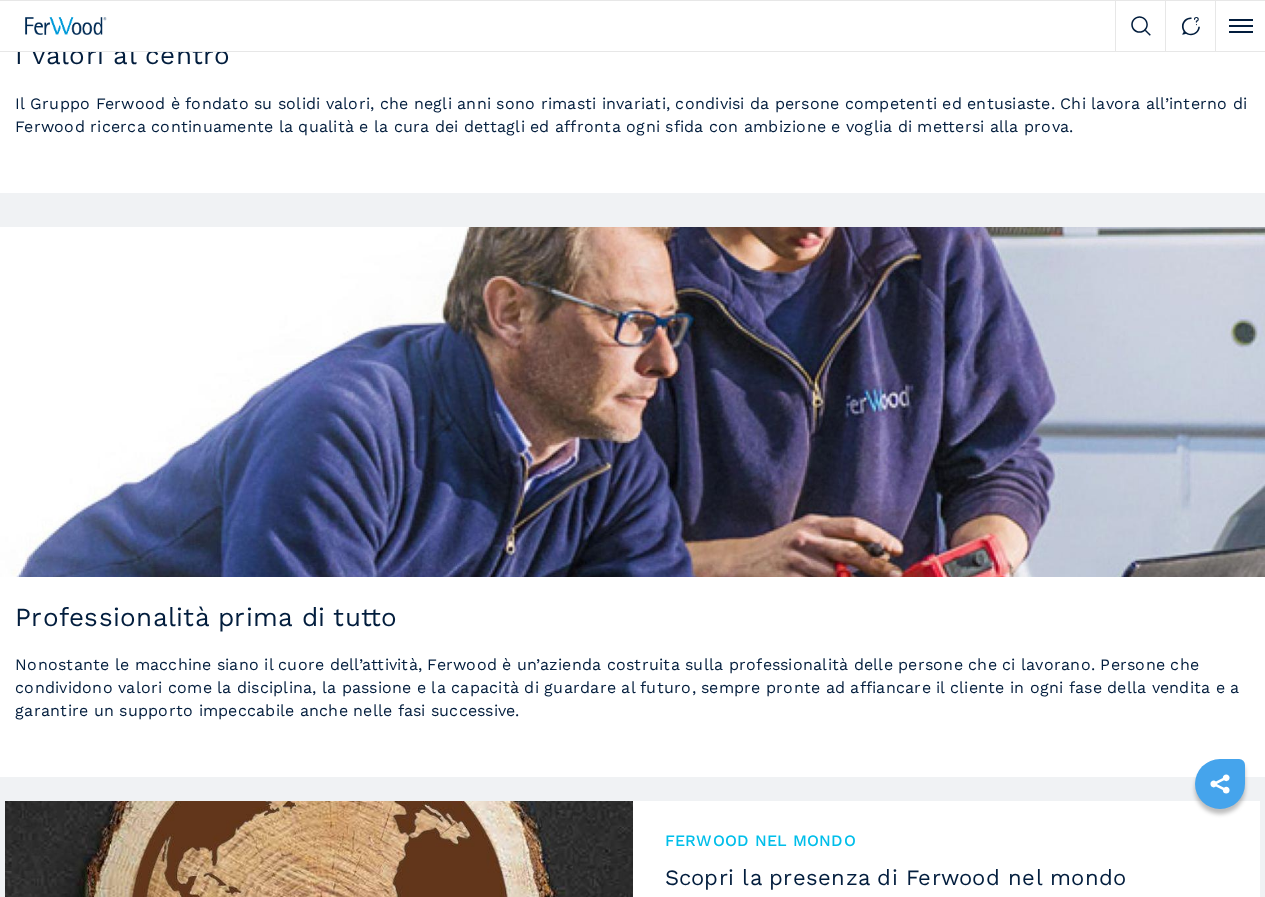 scroll, scrollTop: 1921, scrollLeft: 0, axis: vertical 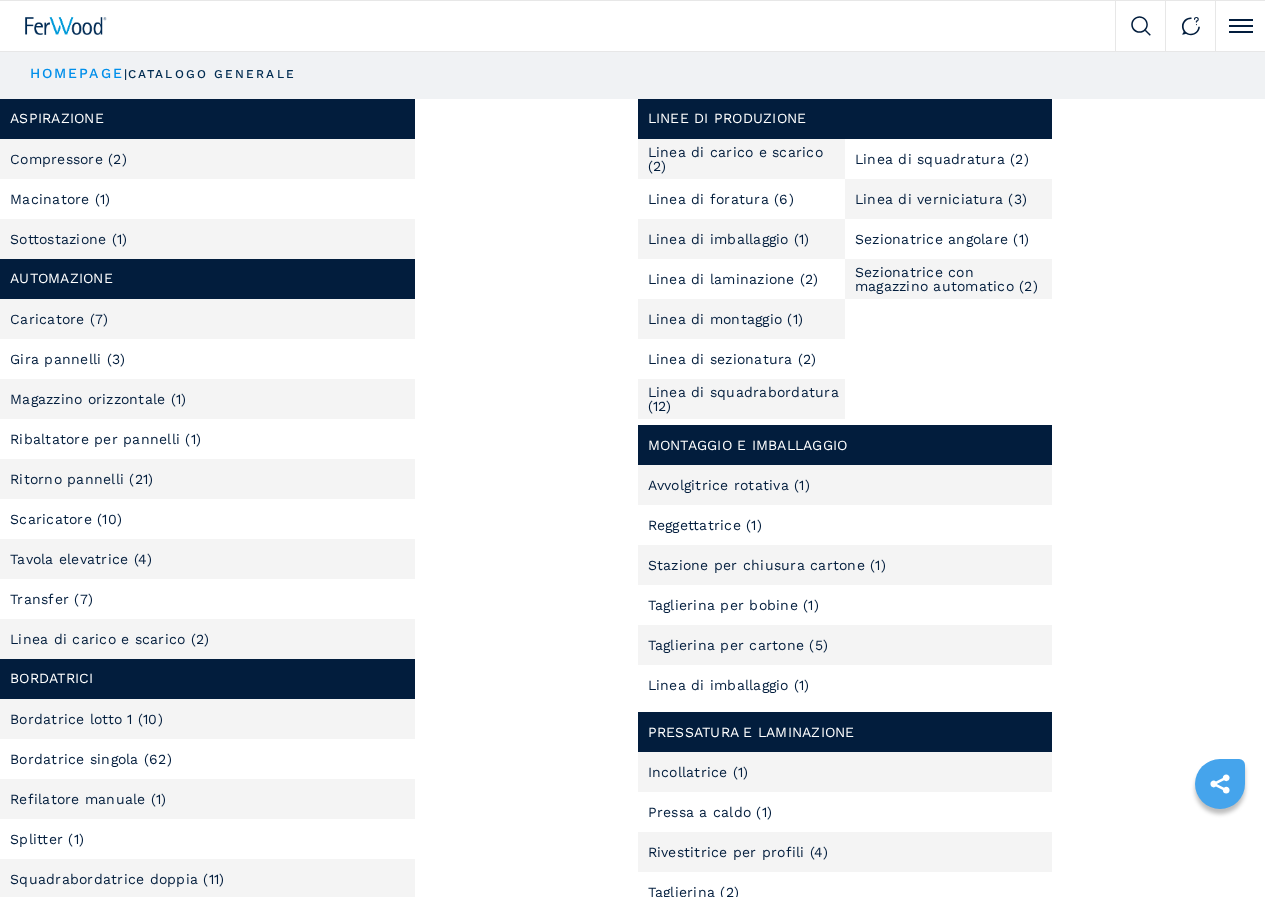 click on "Linea di carico e scarico (2)" at bounding box center [207, 639] 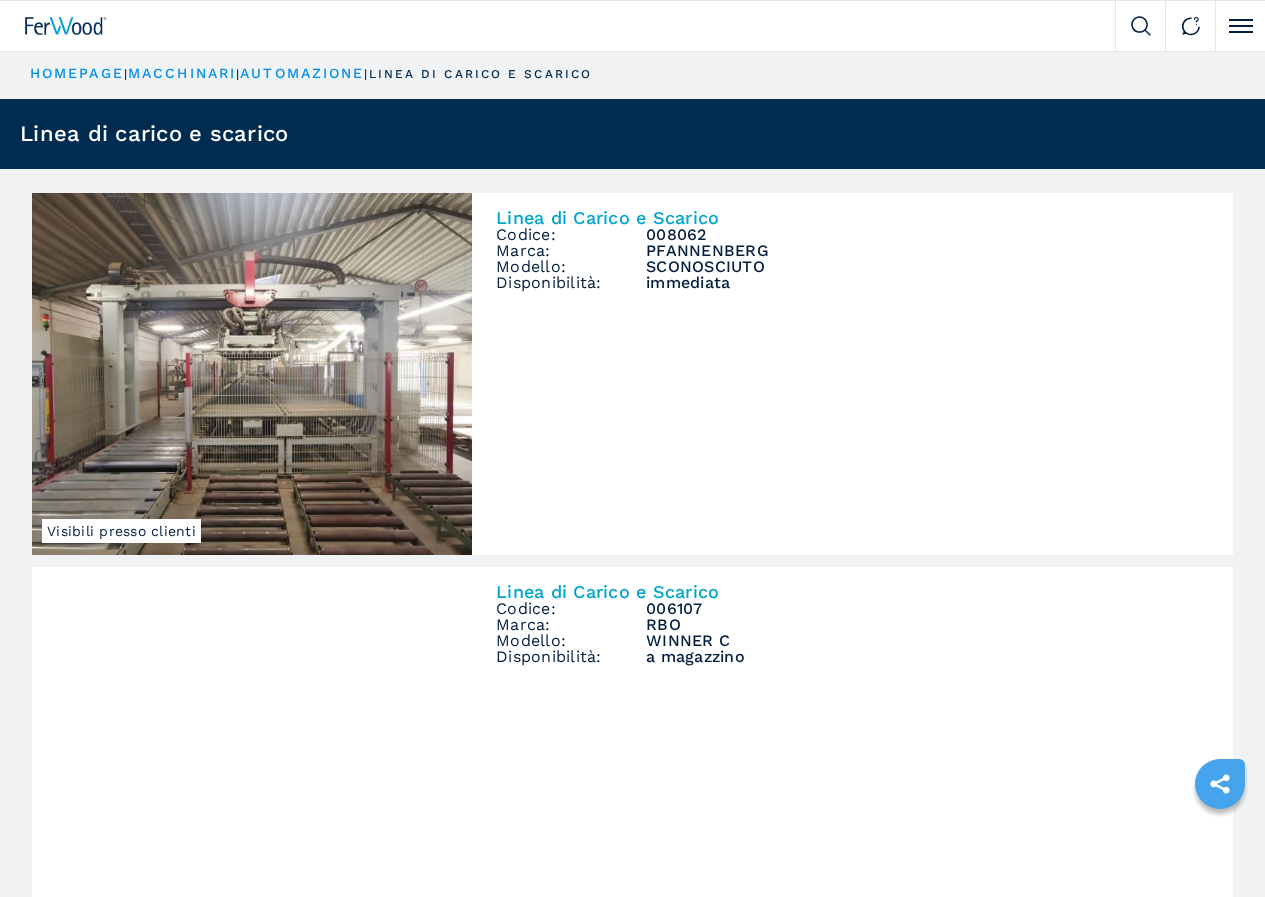 scroll, scrollTop: 0, scrollLeft: 0, axis: both 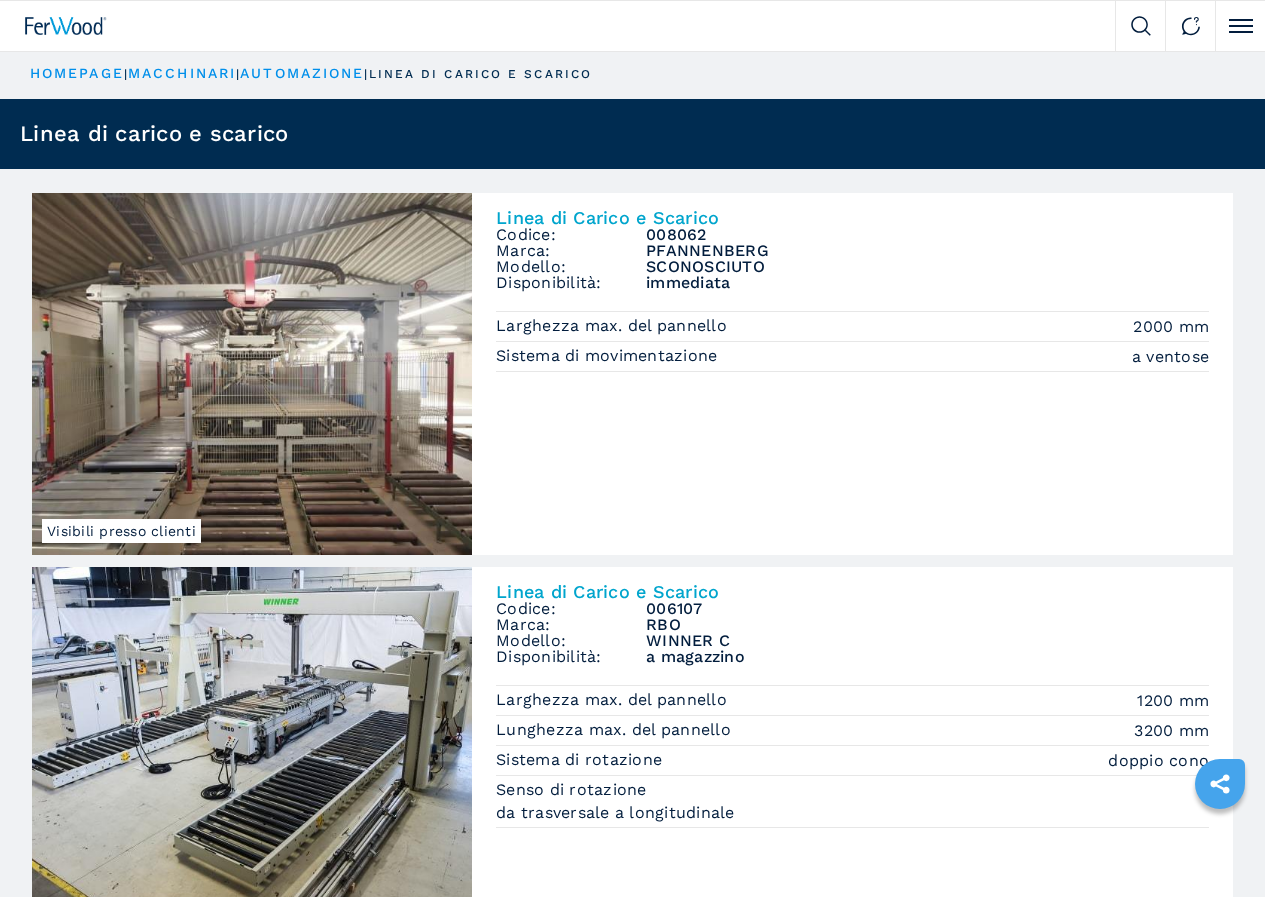 click at bounding box center (0, 0) 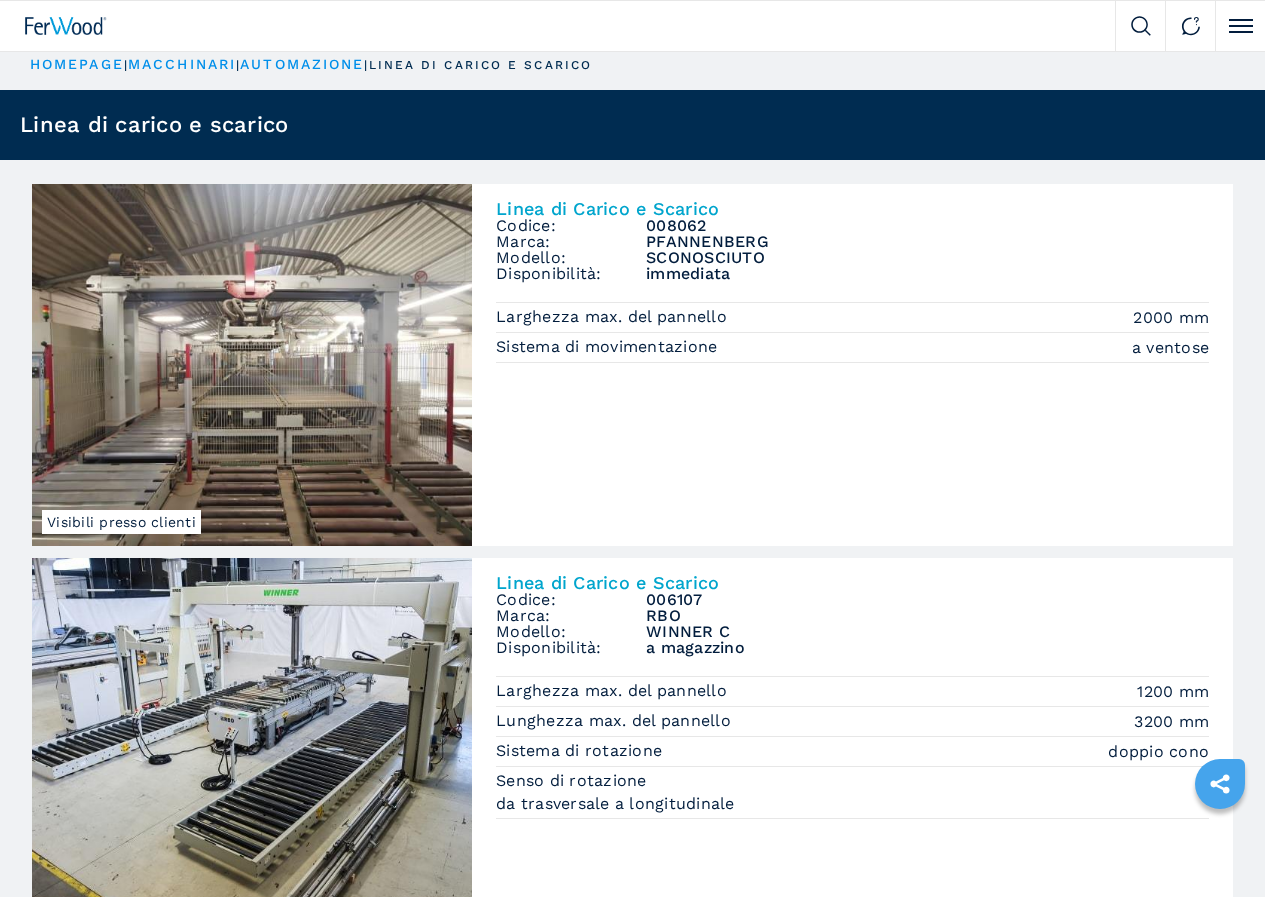 scroll, scrollTop: 0, scrollLeft: 0, axis: both 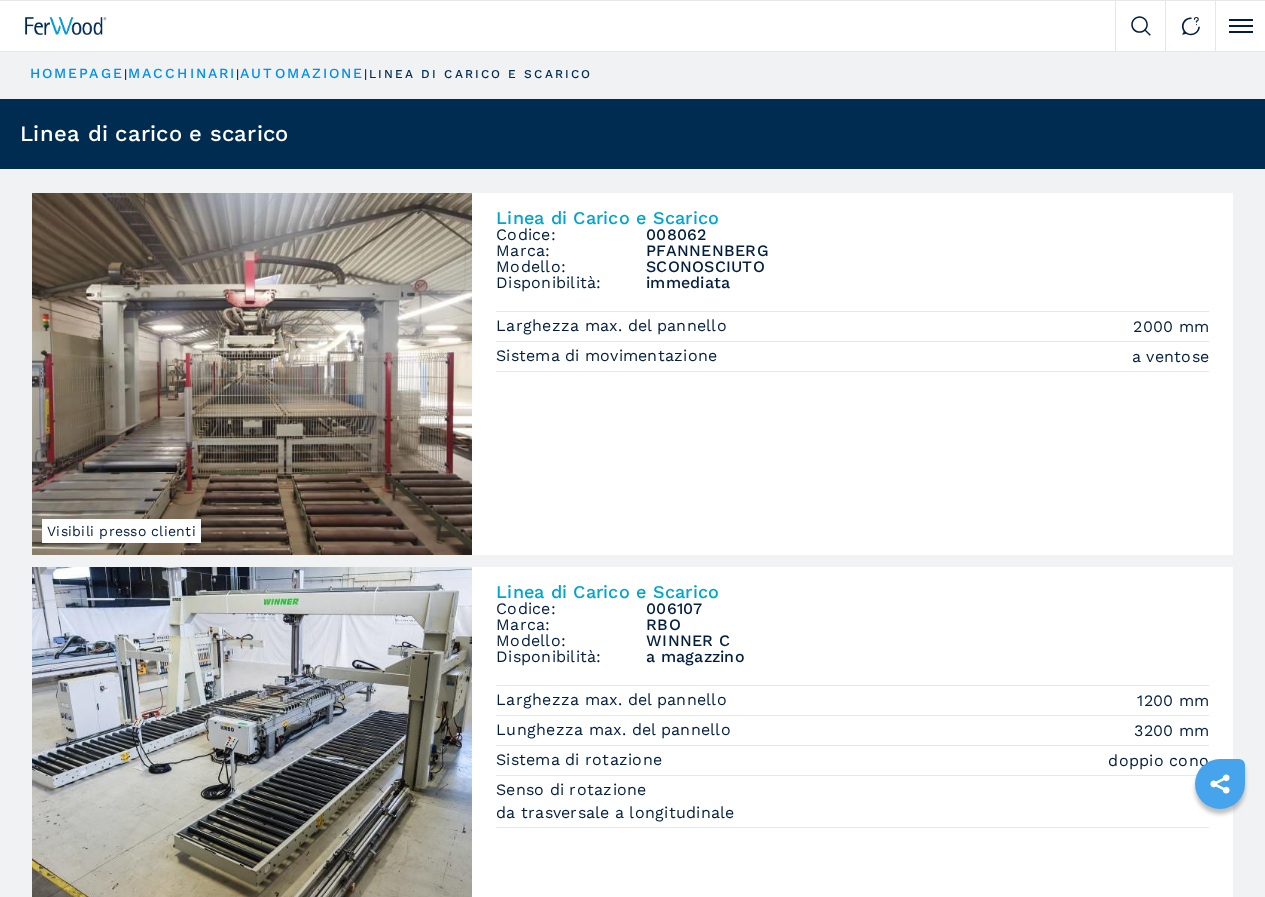 click at bounding box center (0, 0) 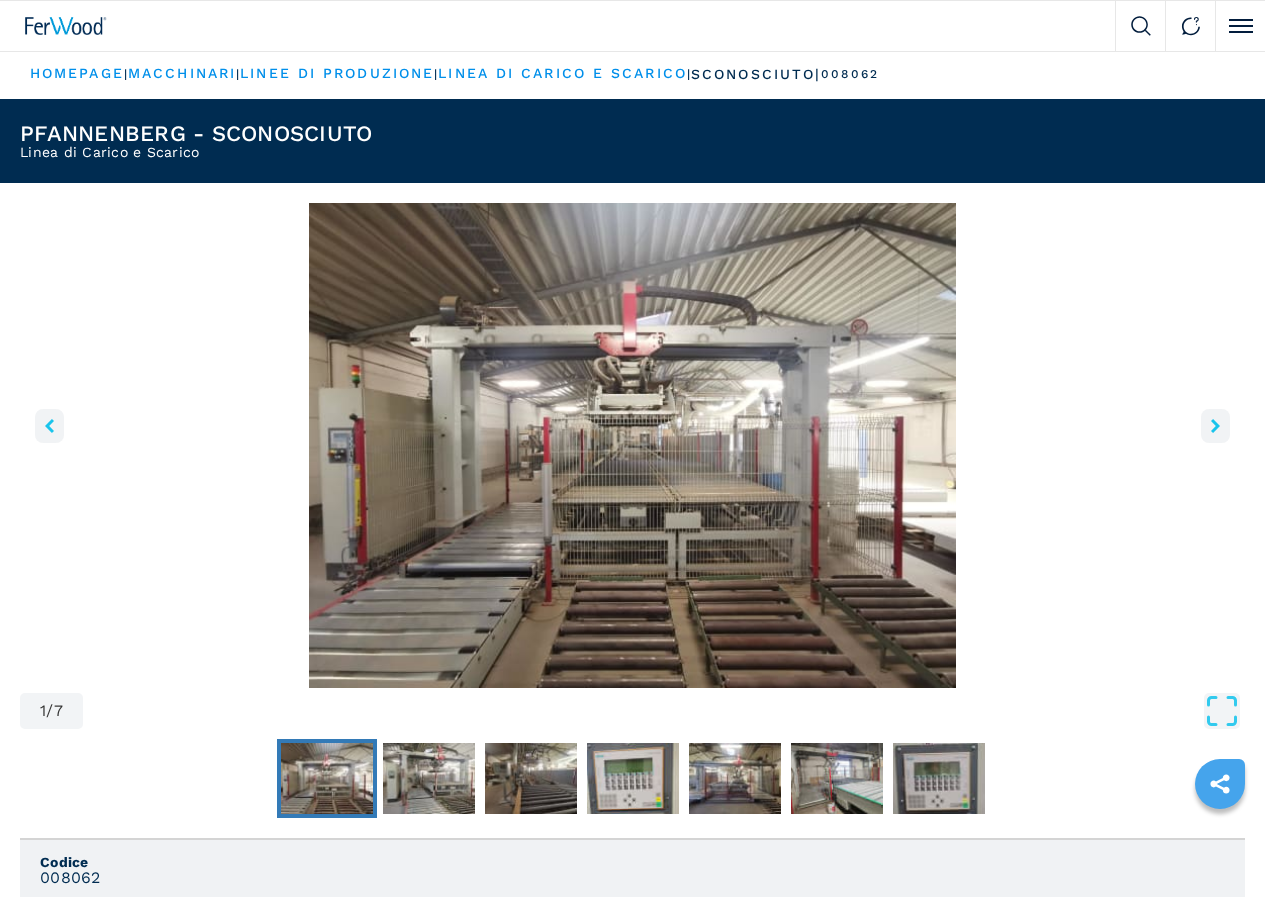 scroll, scrollTop: 0, scrollLeft: 0, axis: both 